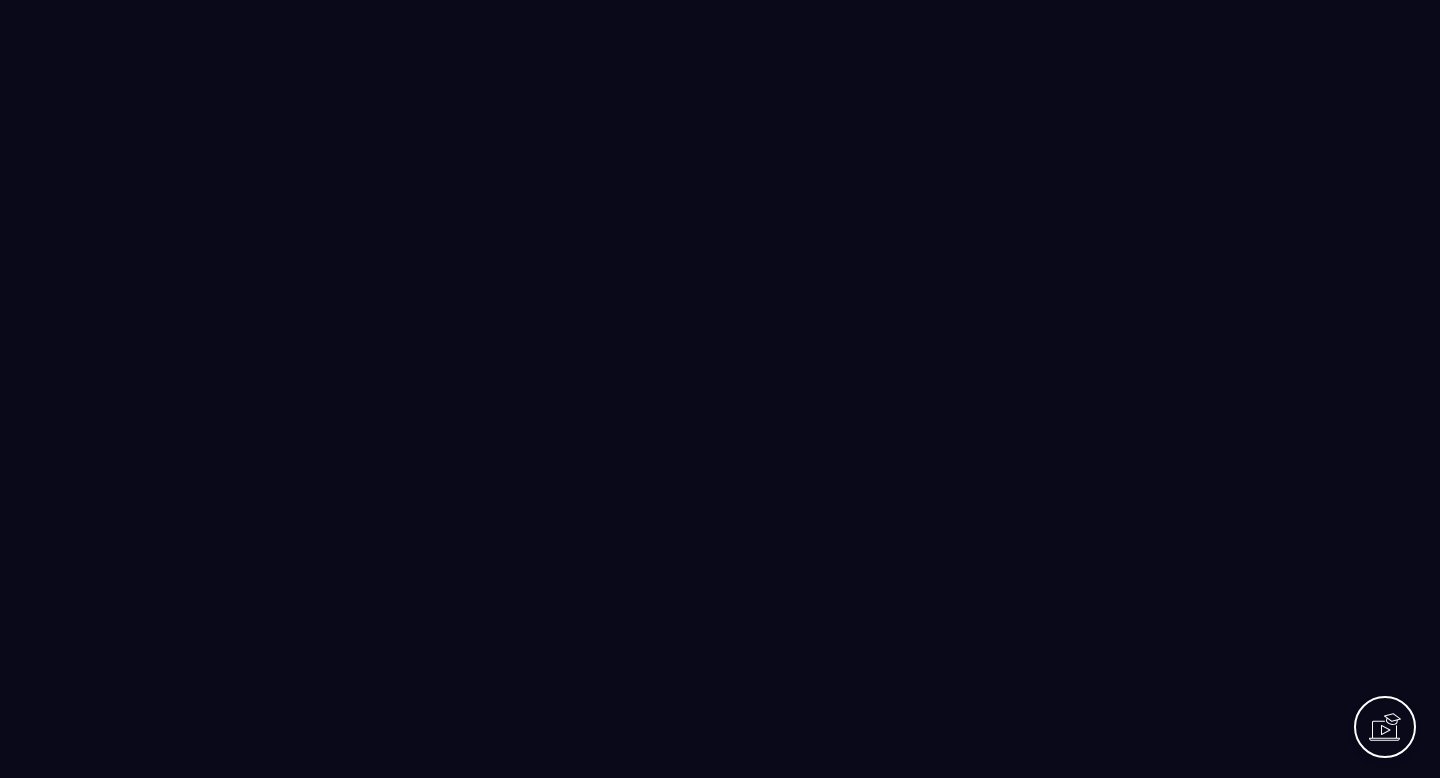 scroll, scrollTop: 0, scrollLeft: 0, axis: both 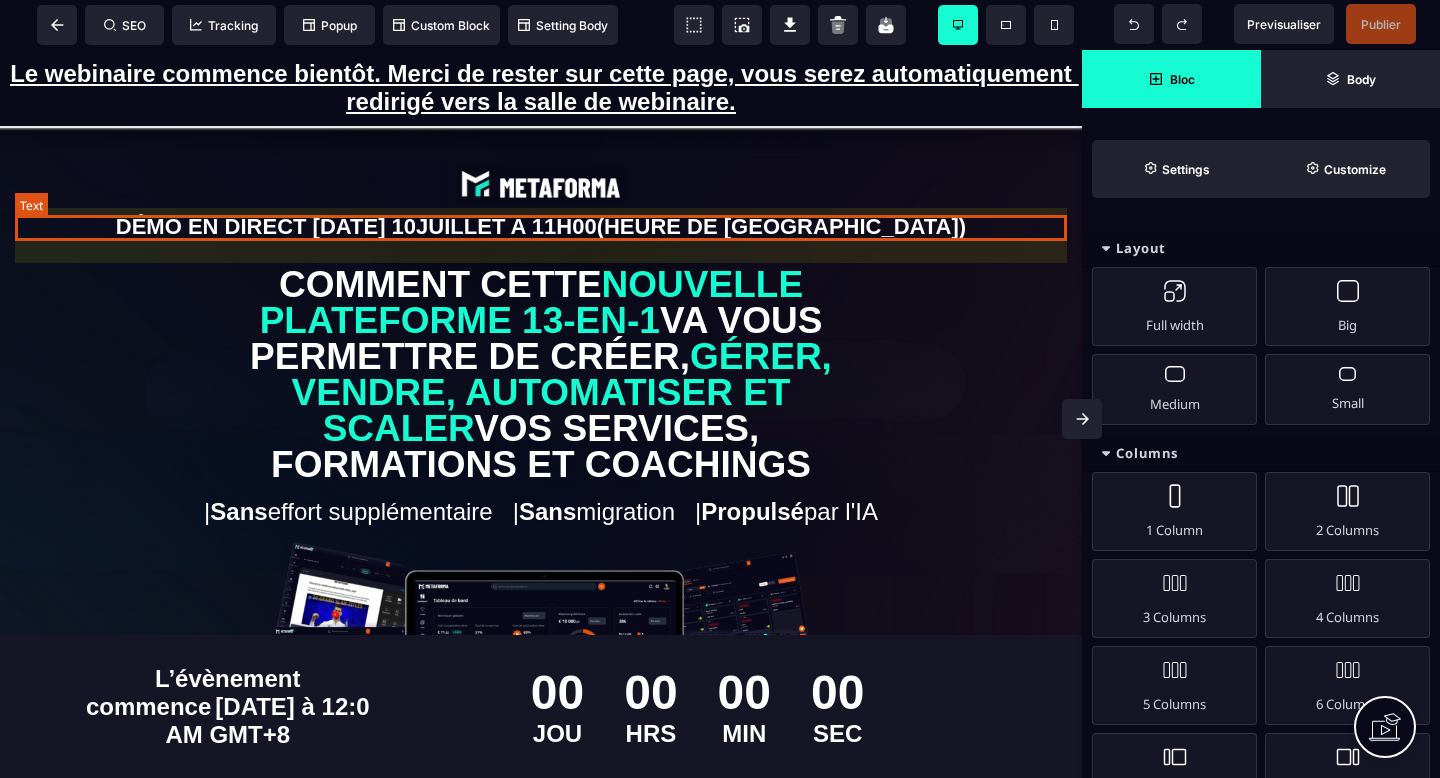 click on "DÉMO EN DIRECT [DATE][DATE] 11H00  (HEURE DE [GEOGRAPHIC_DATA])" at bounding box center [541, 227] 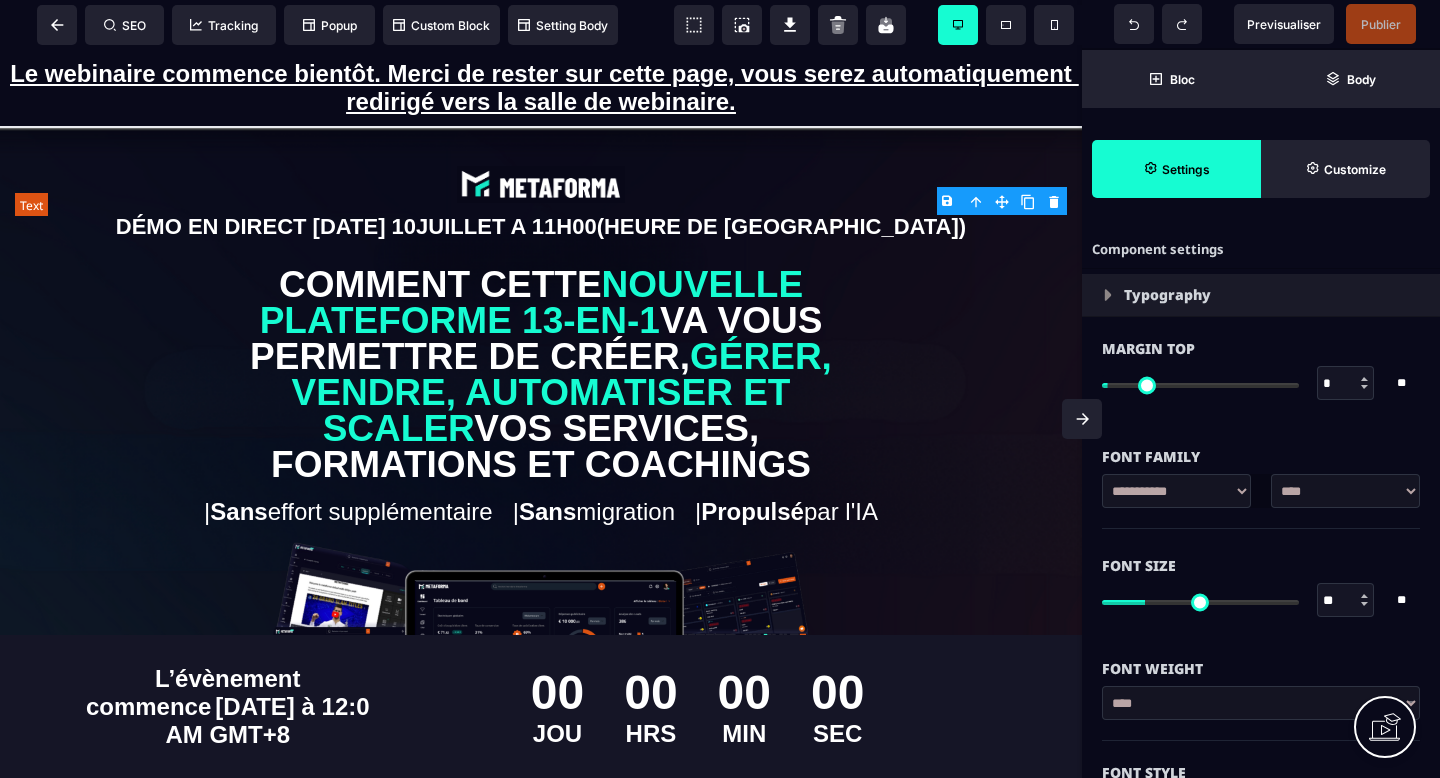 click on "DÉMO EN DIRECT [DATE][DATE] 11H00  (HEURE DE [GEOGRAPHIC_DATA])" at bounding box center [541, 227] 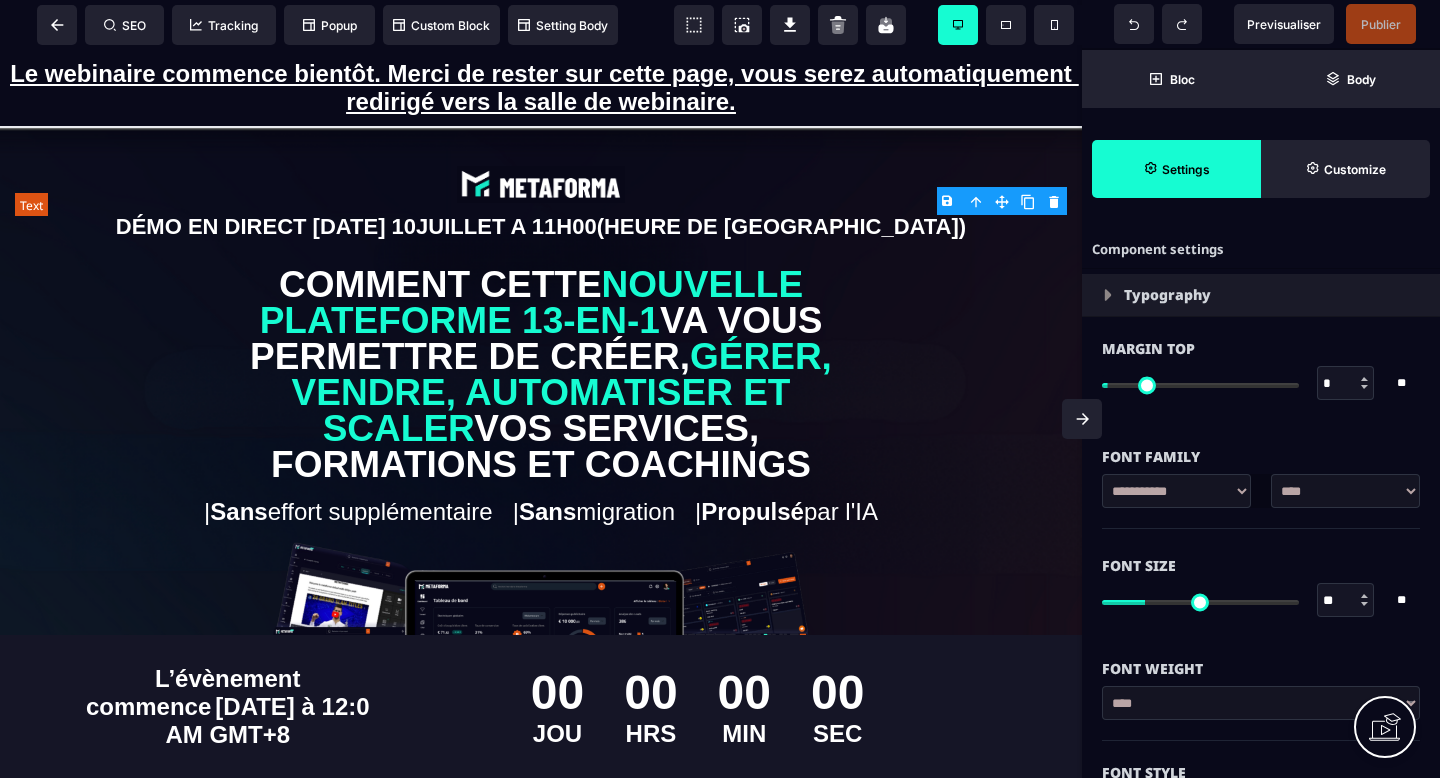 type on "*" 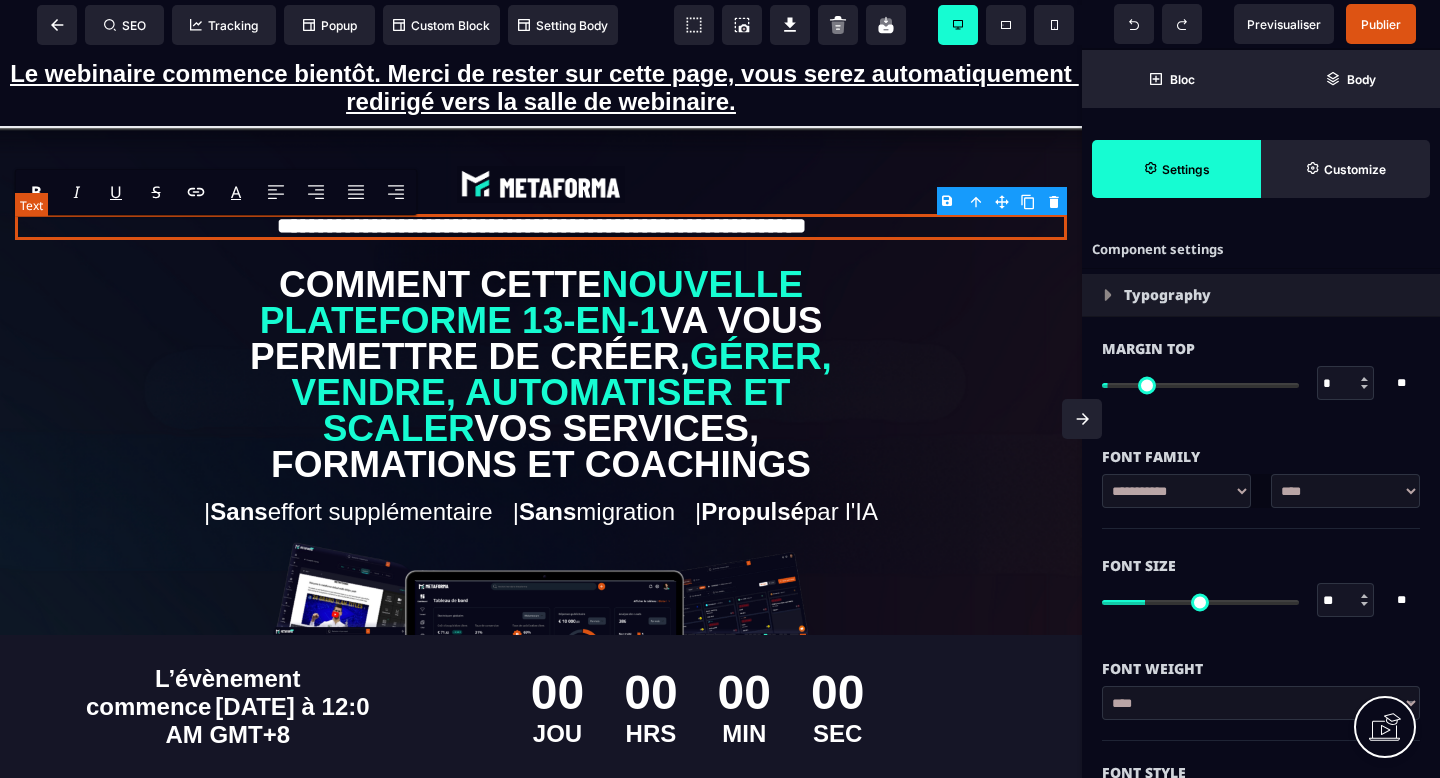 click on "**********" at bounding box center (541, 227) 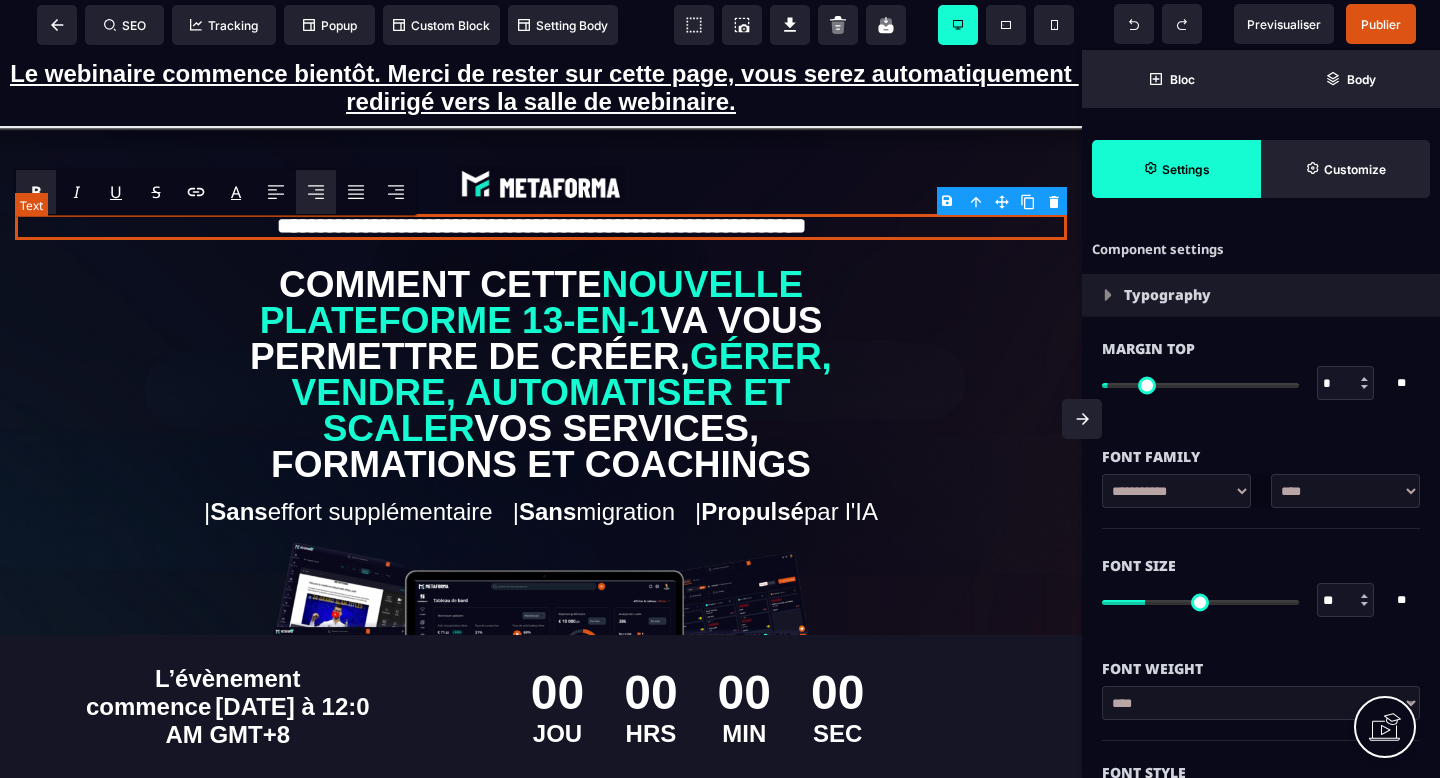 type 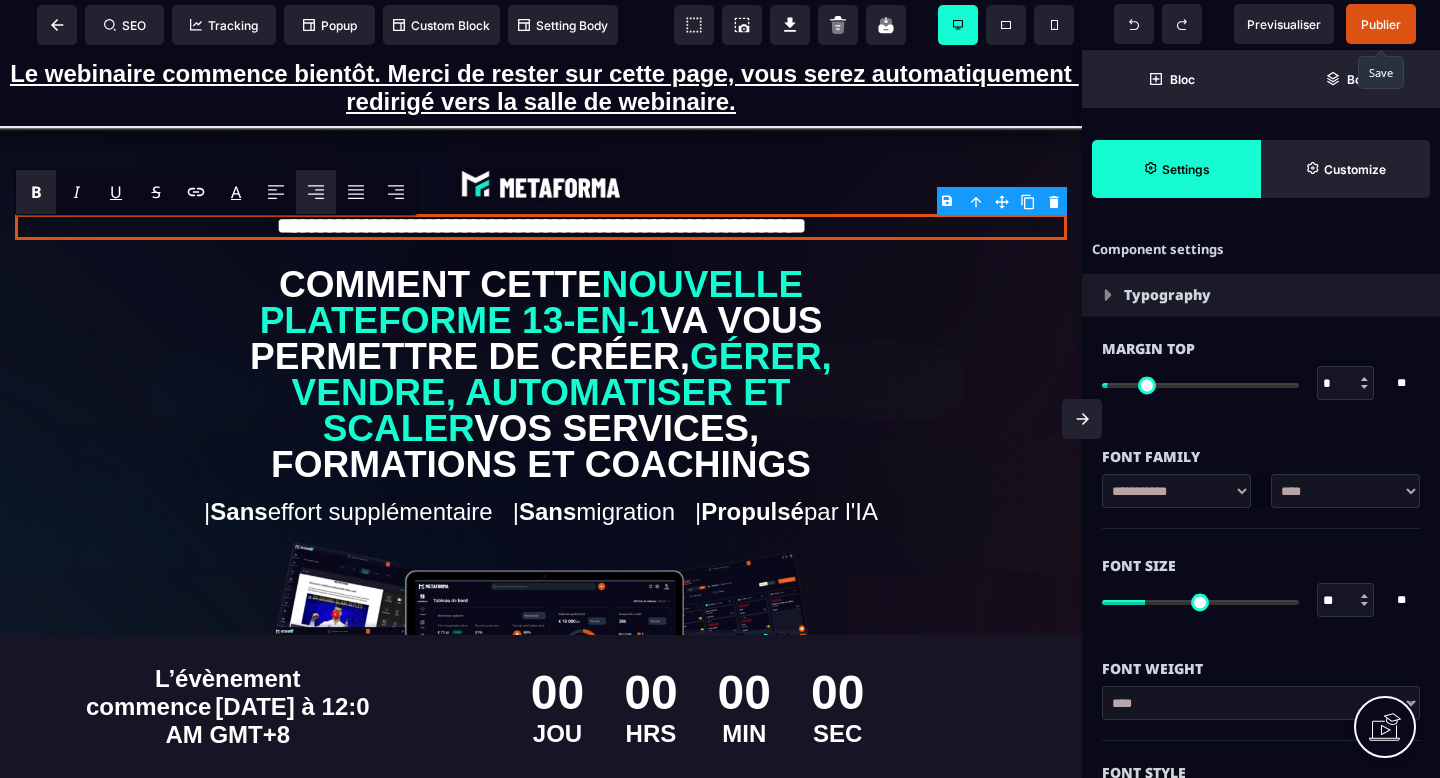 click on "Publier" at bounding box center [1381, 24] 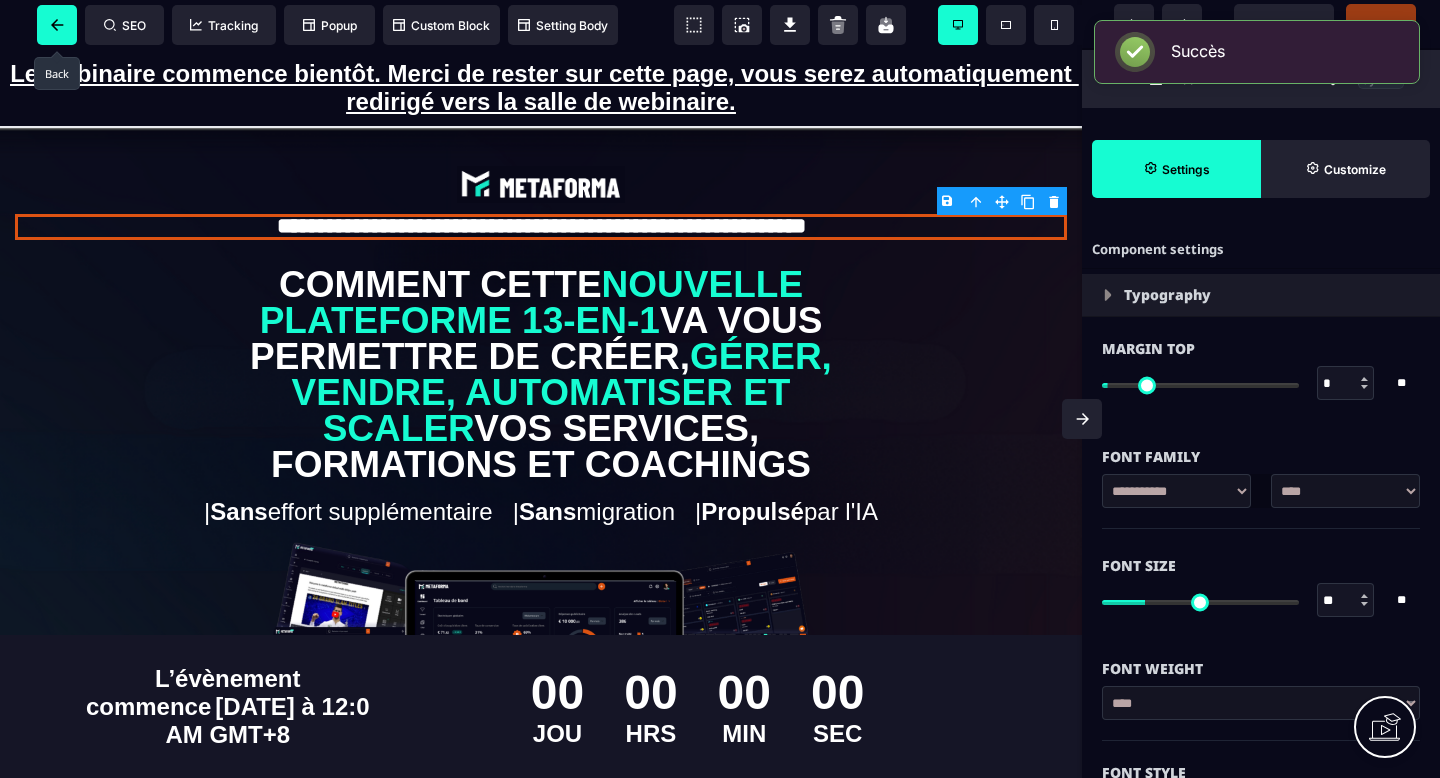 click 